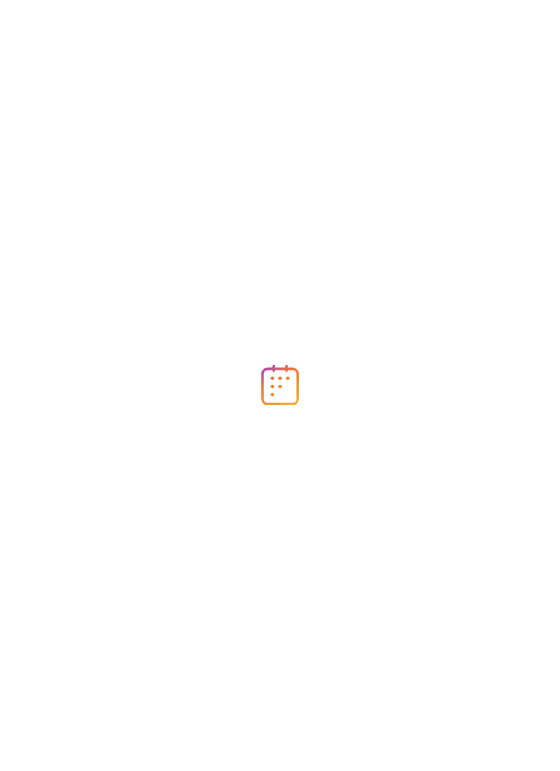 scroll, scrollTop: 0, scrollLeft: 0, axis: both 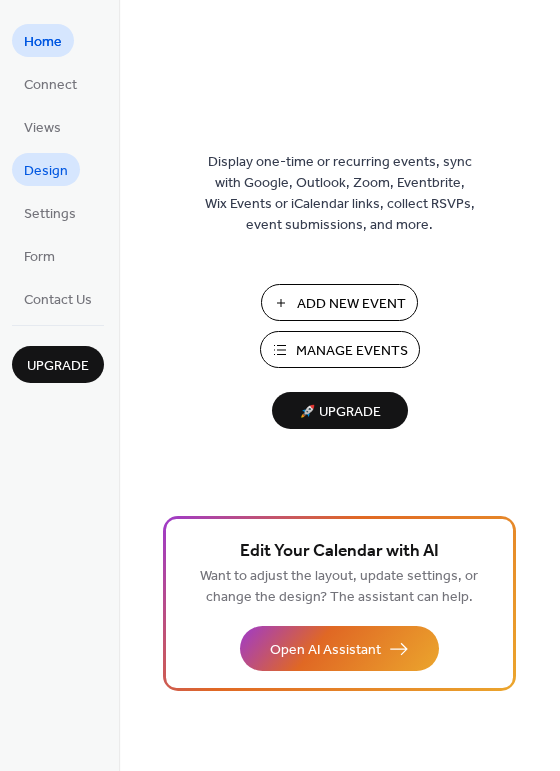 click on "Design" at bounding box center [46, 169] 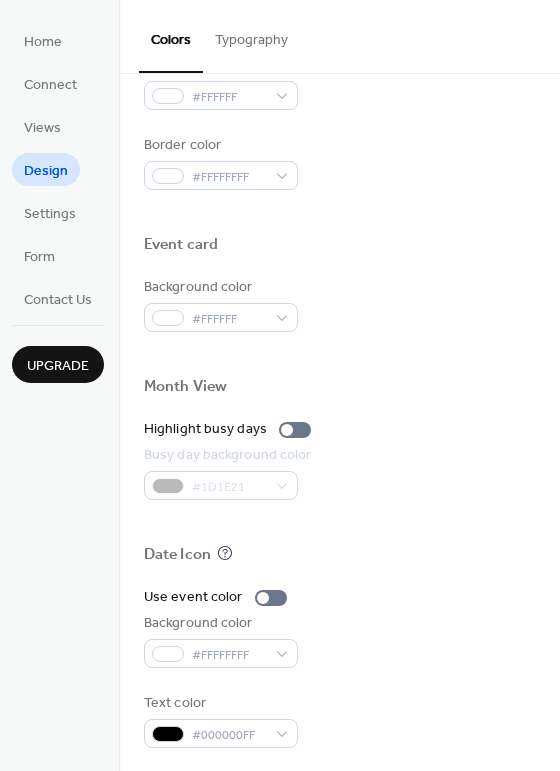 scroll, scrollTop: 853, scrollLeft: 0, axis: vertical 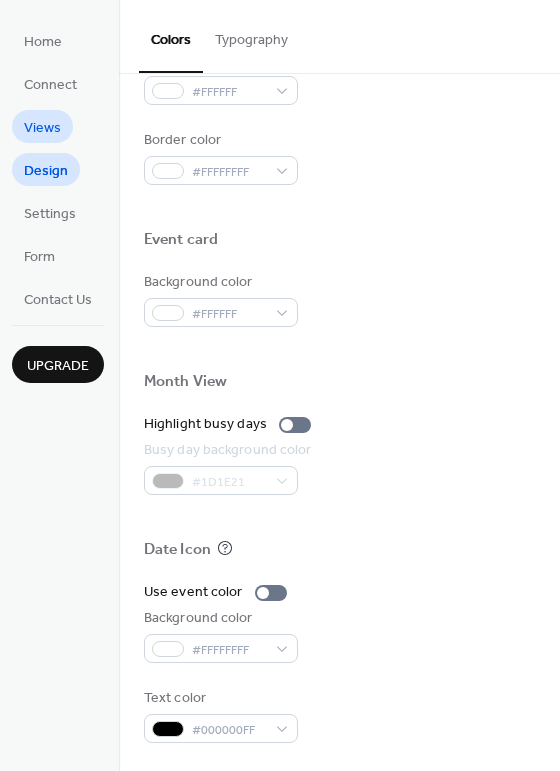 click on "Views" at bounding box center (42, 126) 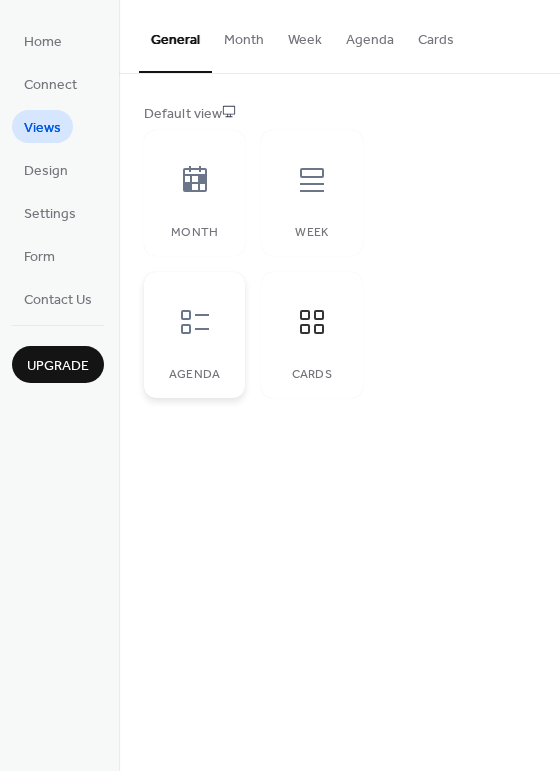 click at bounding box center [195, 322] 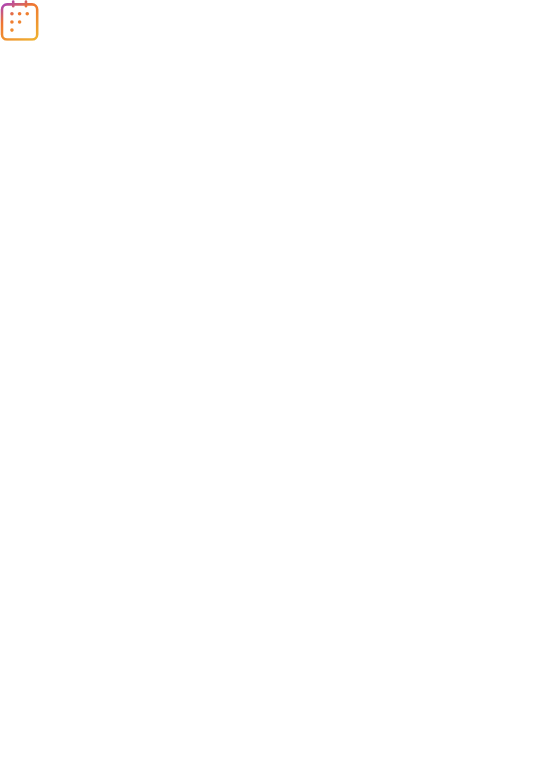 scroll, scrollTop: 0, scrollLeft: 0, axis: both 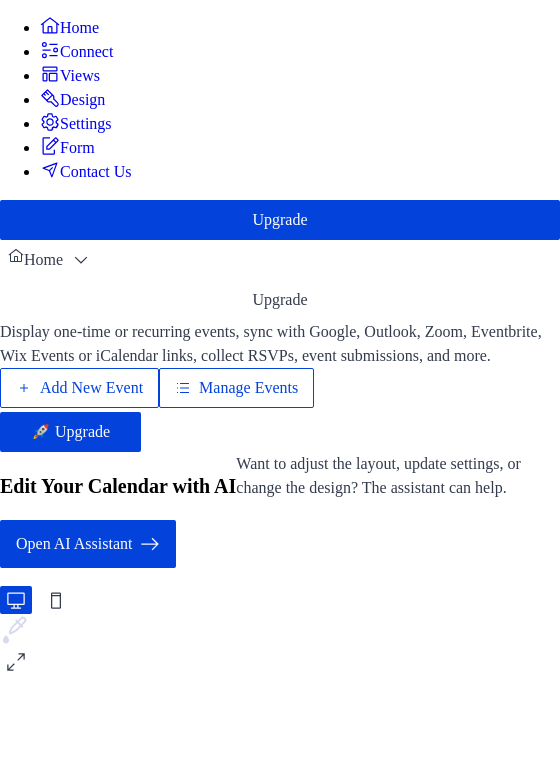 click on "Design" at bounding box center (72, 99) 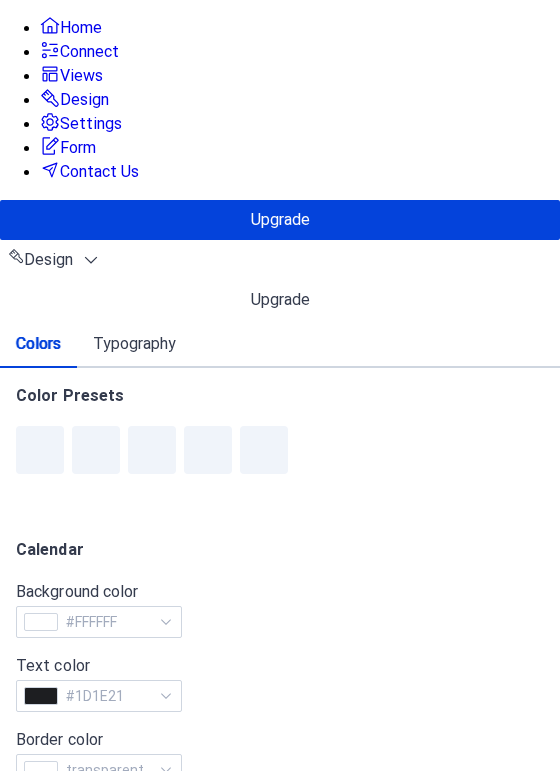 click on "Views" at bounding box center (71, 75) 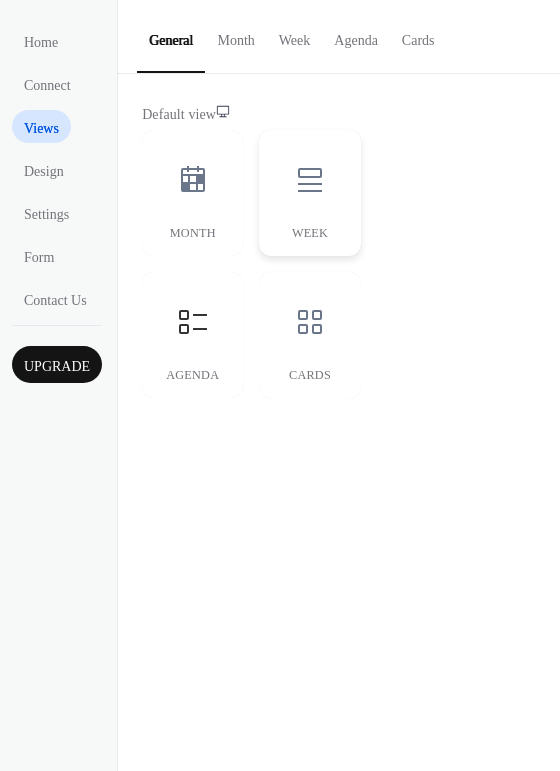 click at bounding box center (310, 180) 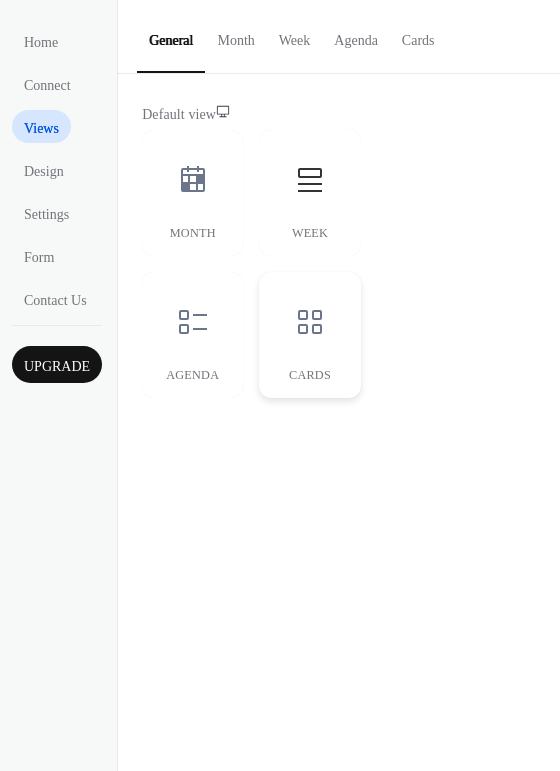 click 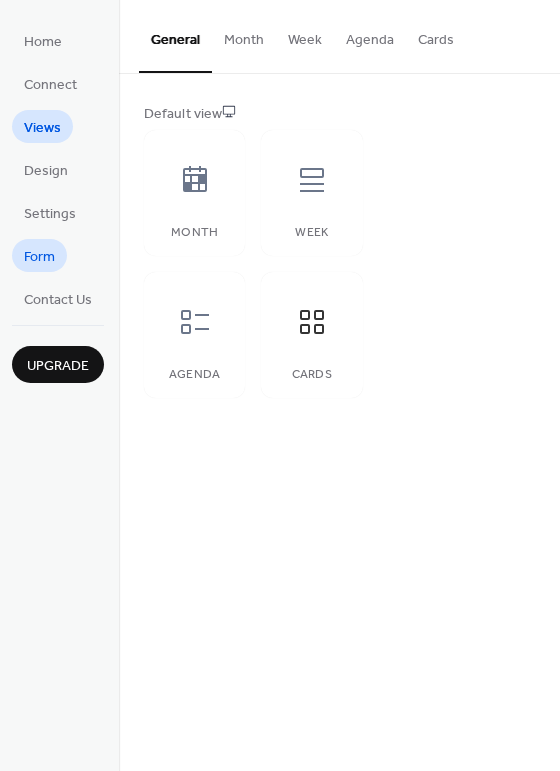 click on "Form" at bounding box center [39, 257] 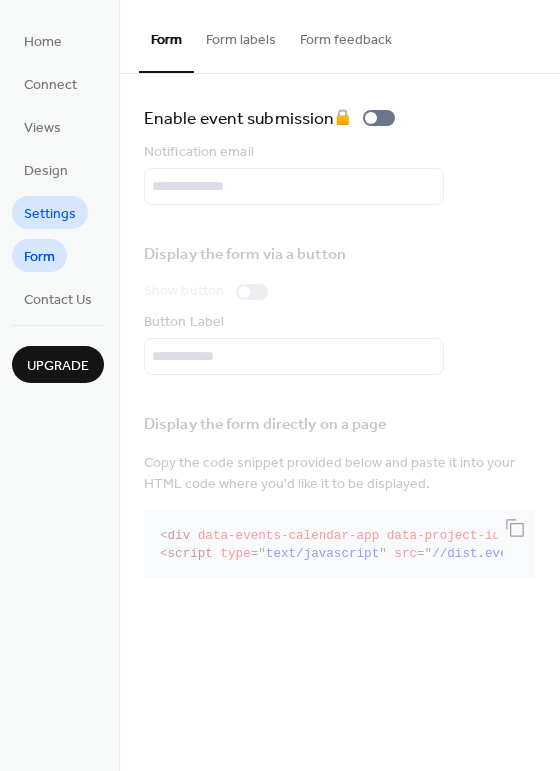 click on "Settings" at bounding box center [50, 214] 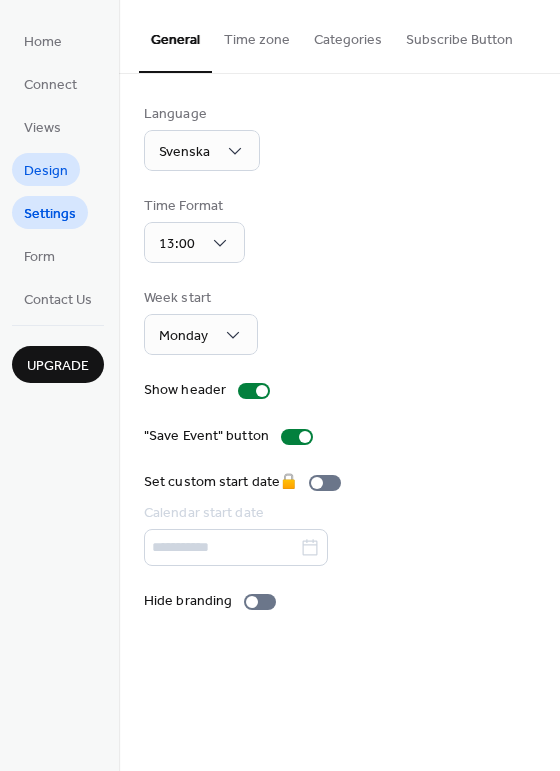 click on "Design" at bounding box center [46, 171] 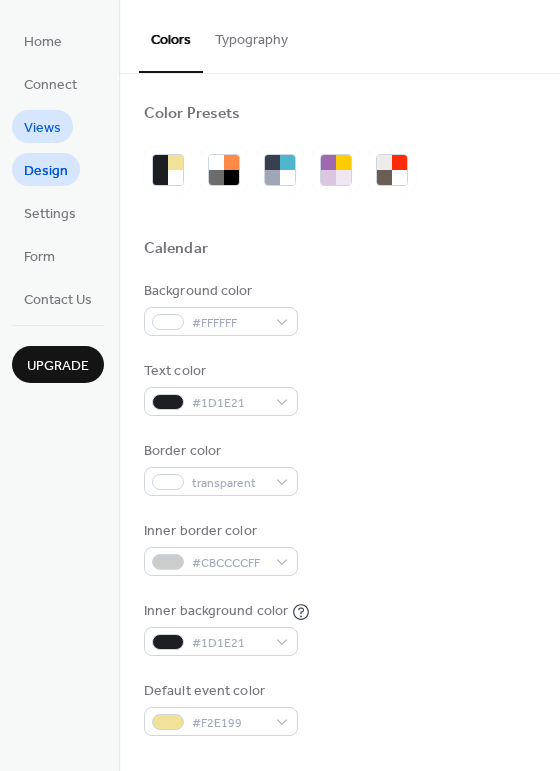 click on "Views" at bounding box center [42, 128] 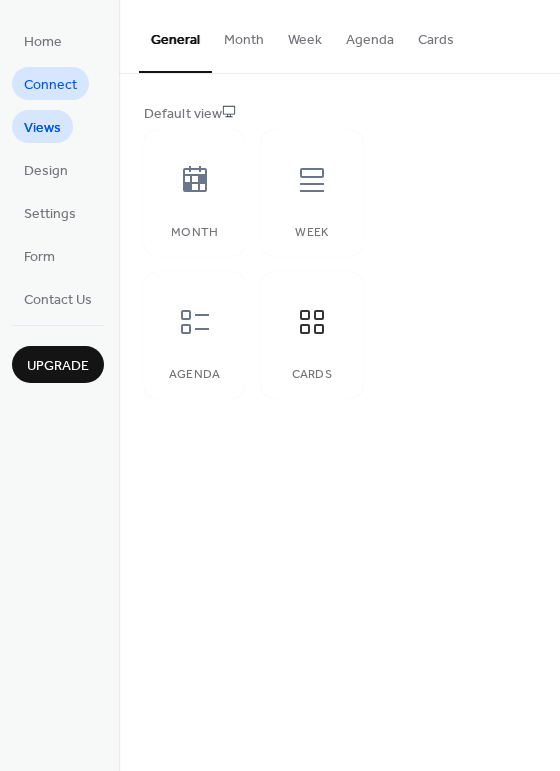 click on "Connect" at bounding box center (50, 85) 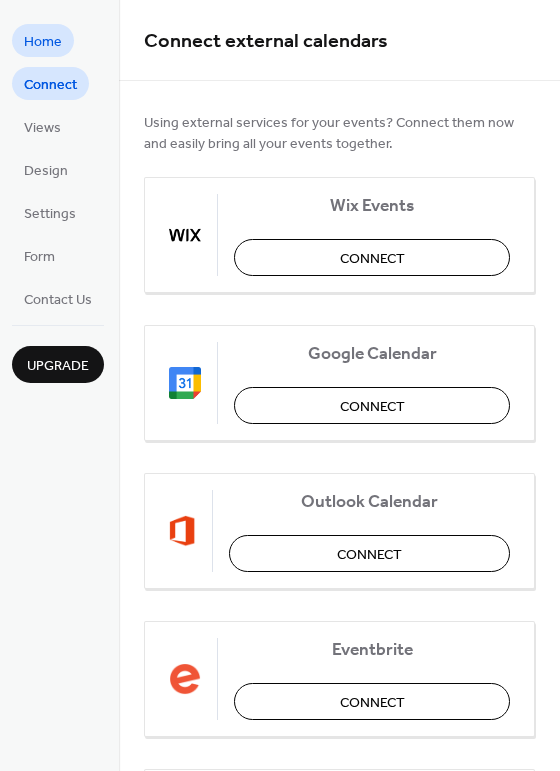 click on "Home" at bounding box center (43, 42) 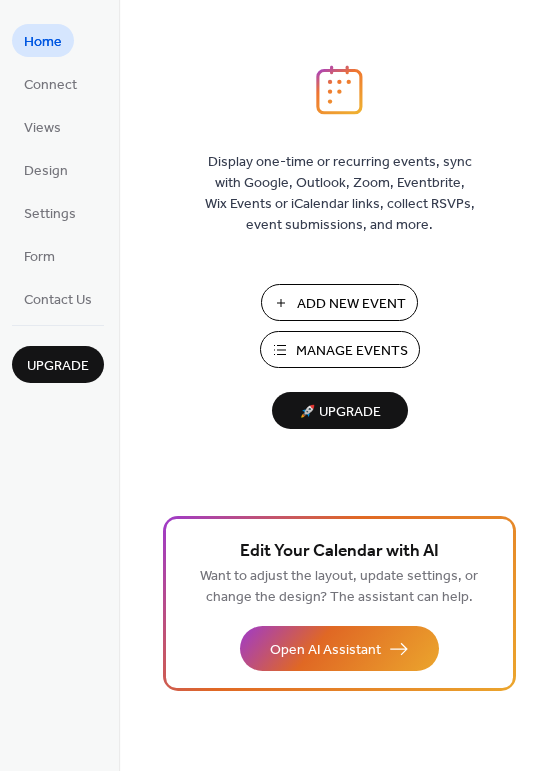 click on "Home Connect Views Design Settings Form Contact Us" at bounding box center [58, 169] 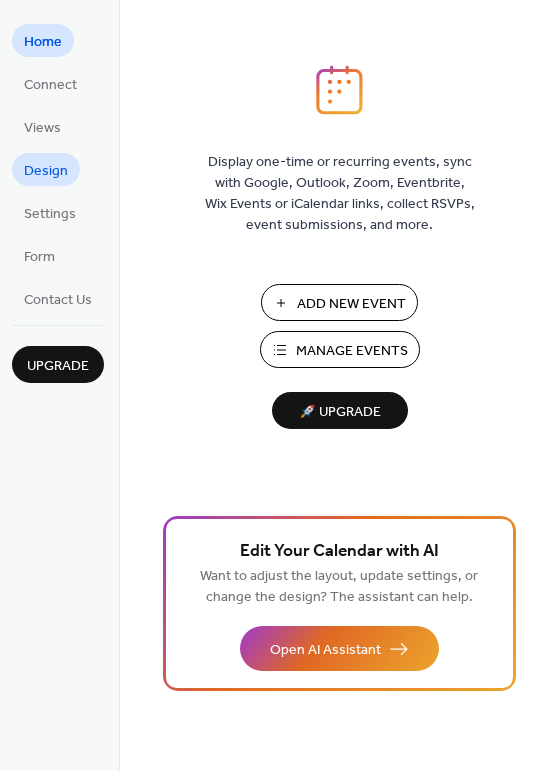 click on "Design" at bounding box center (46, 171) 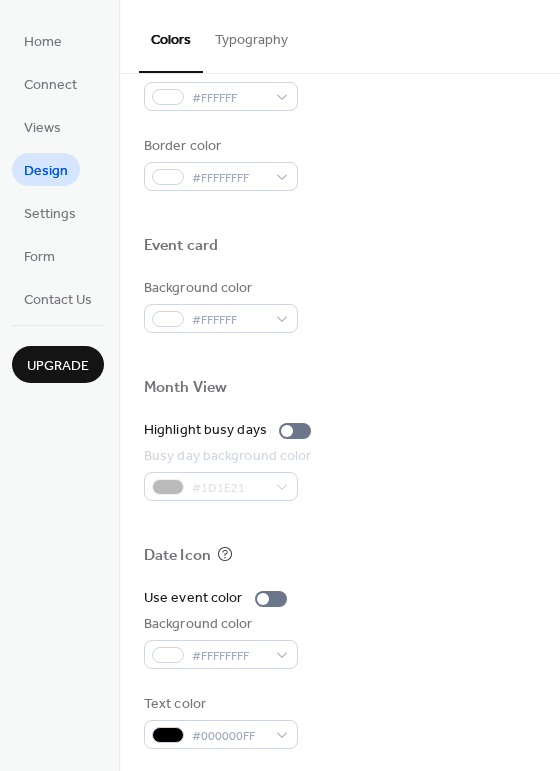 scroll, scrollTop: 853, scrollLeft: 0, axis: vertical 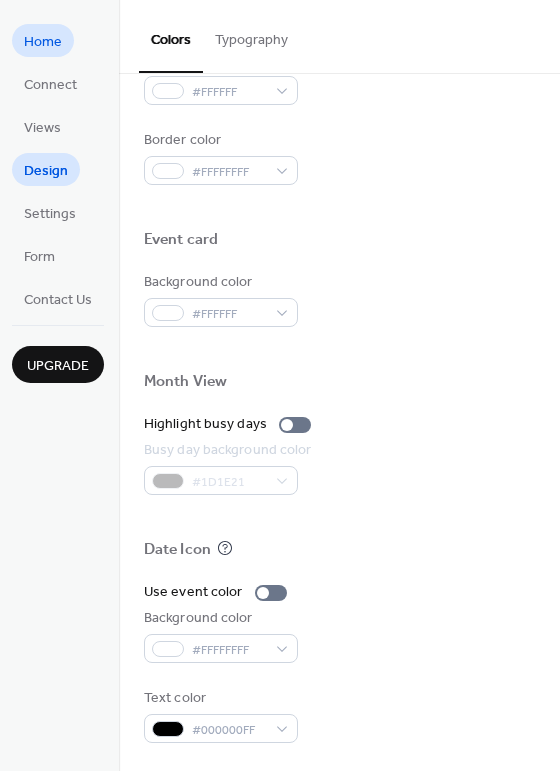 click on "Home" at bounding box center (43, 40) 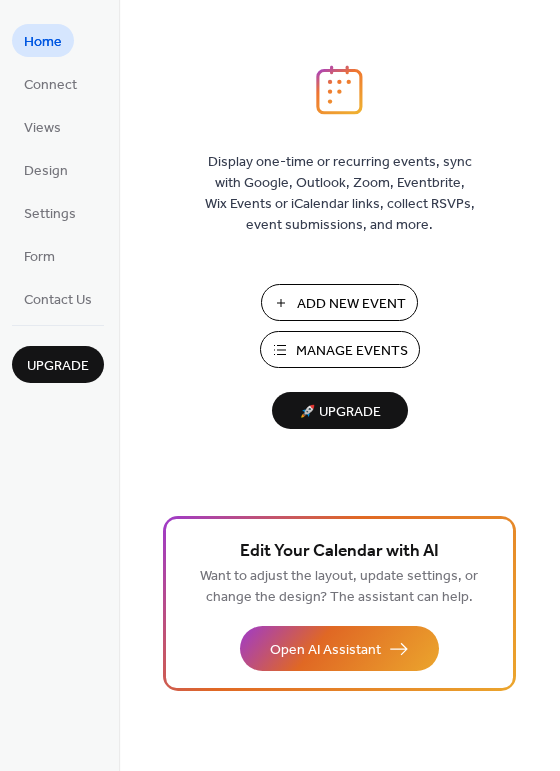 click on "Manage Events" at bounding box center [352, 351] 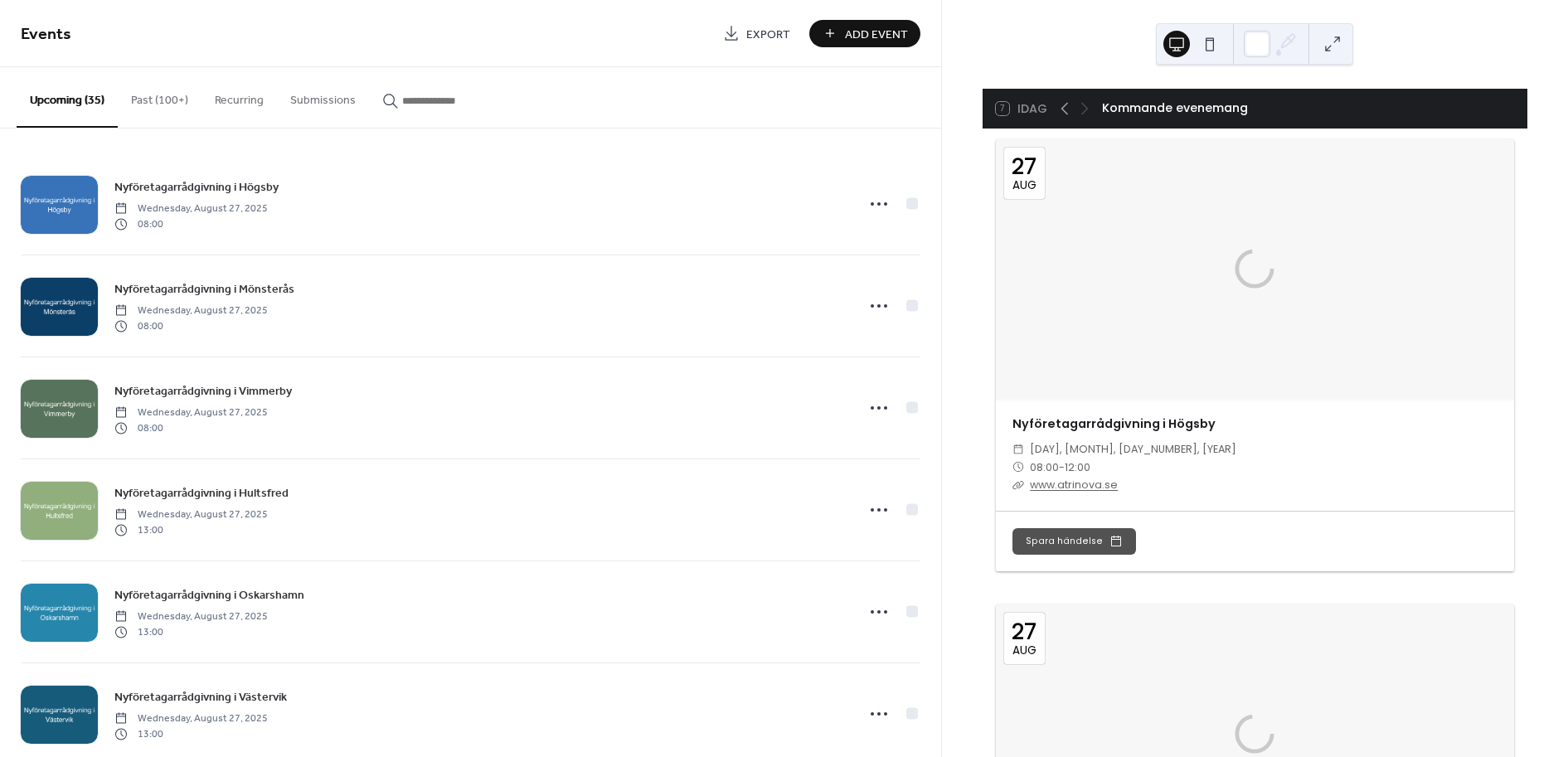 scroll, scrollTop: 0, scrollLeft: 0, axis: both 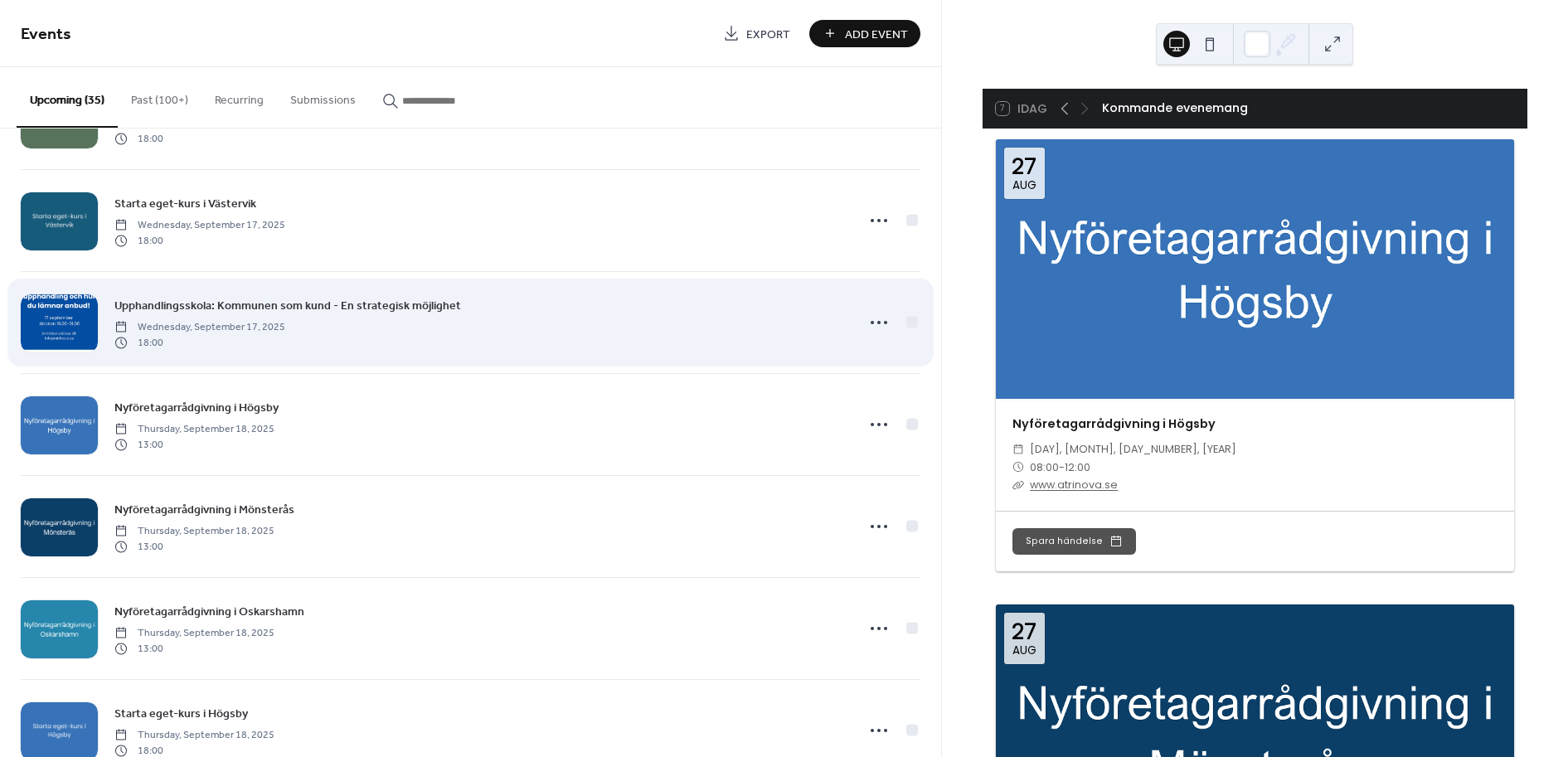 click on "Upphandlingsskola: Kommunen som kund - En strategisk möjlighet Wednesday, September 17, 2025 18:00" at bounding box center [479, 323] 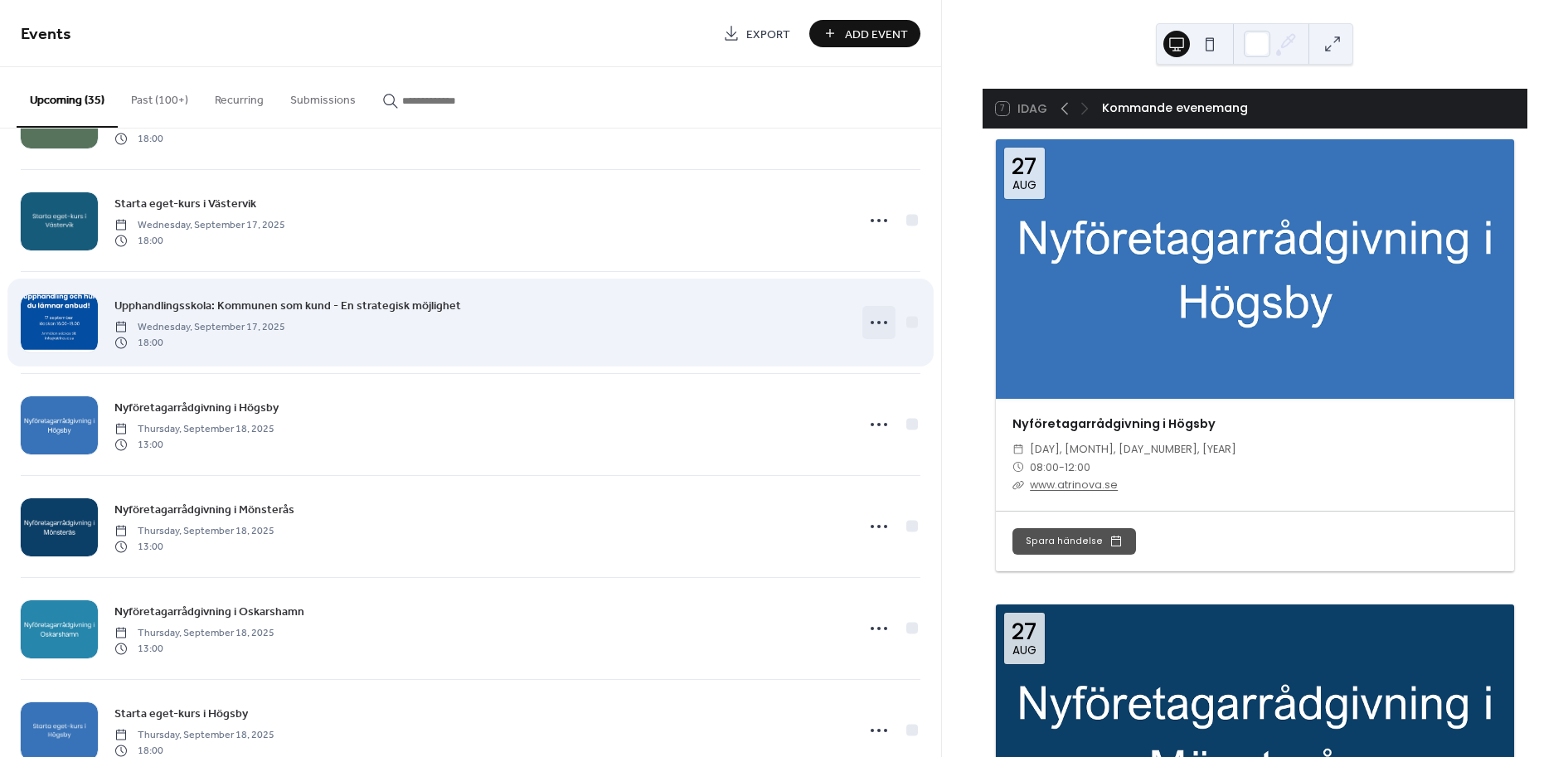 click 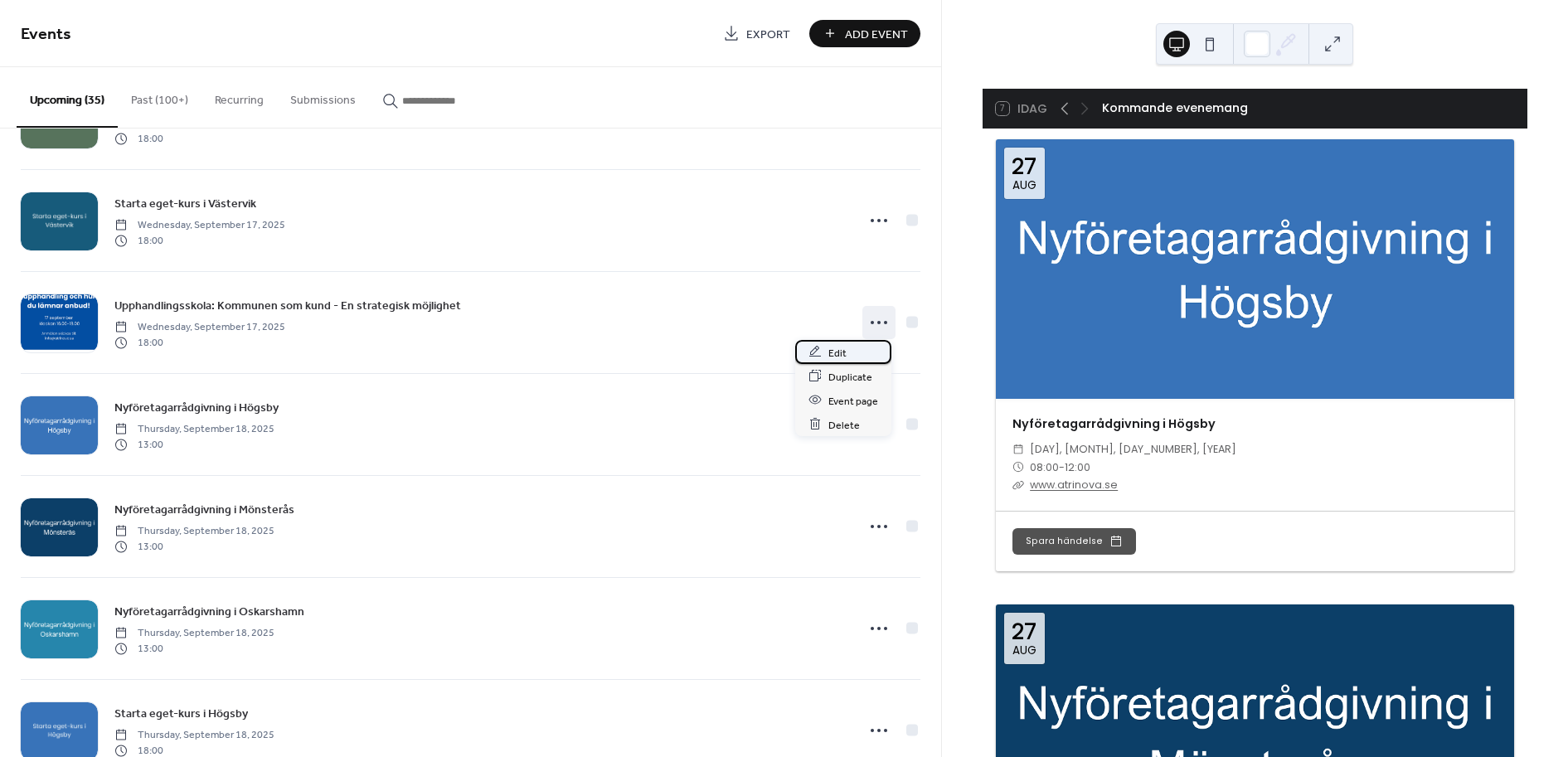 click on "Edit" at bounding box center (837, 352) 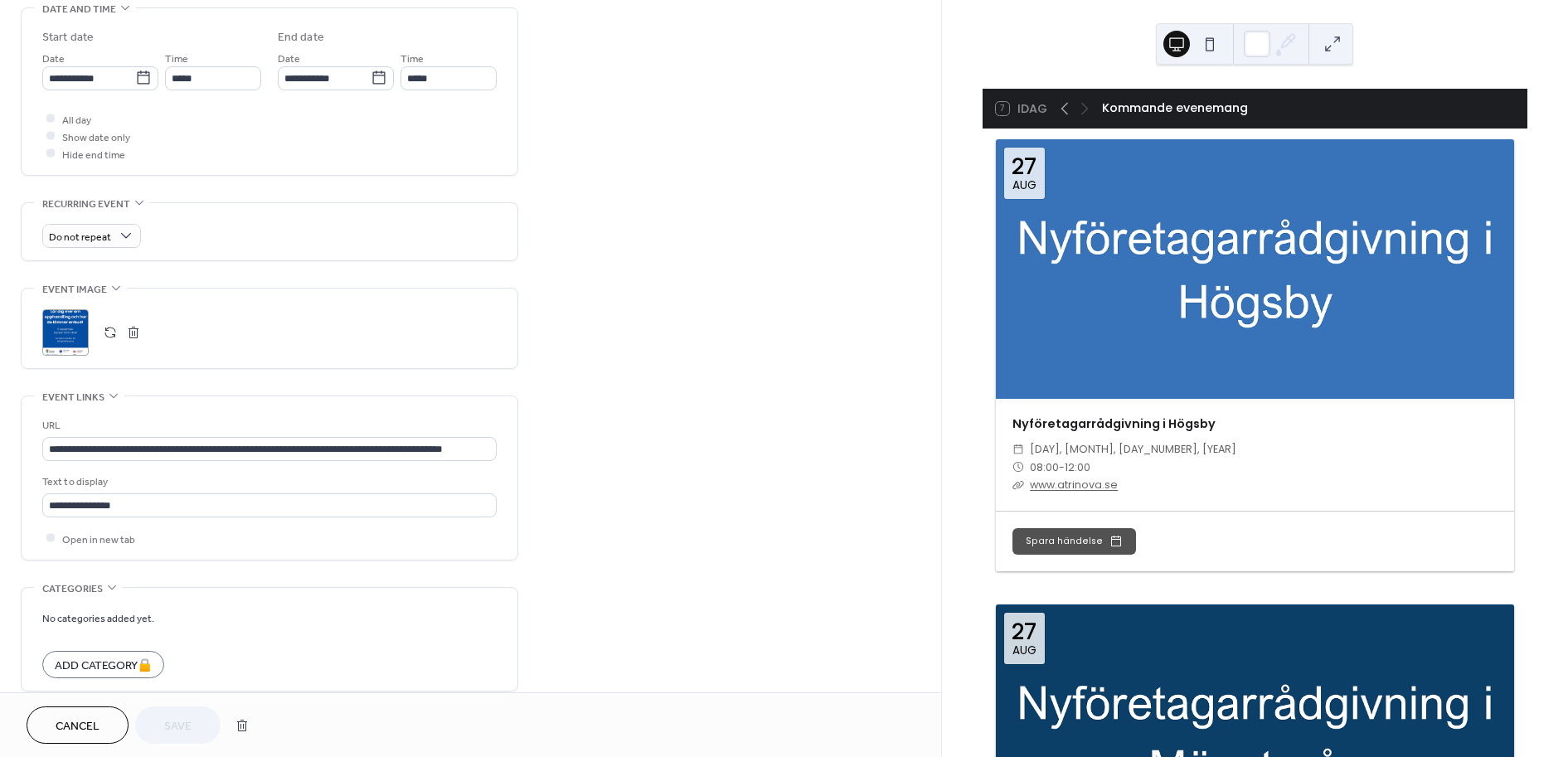 scroll, scrollTop: 552, scrollLeft: 0, axis: vertical 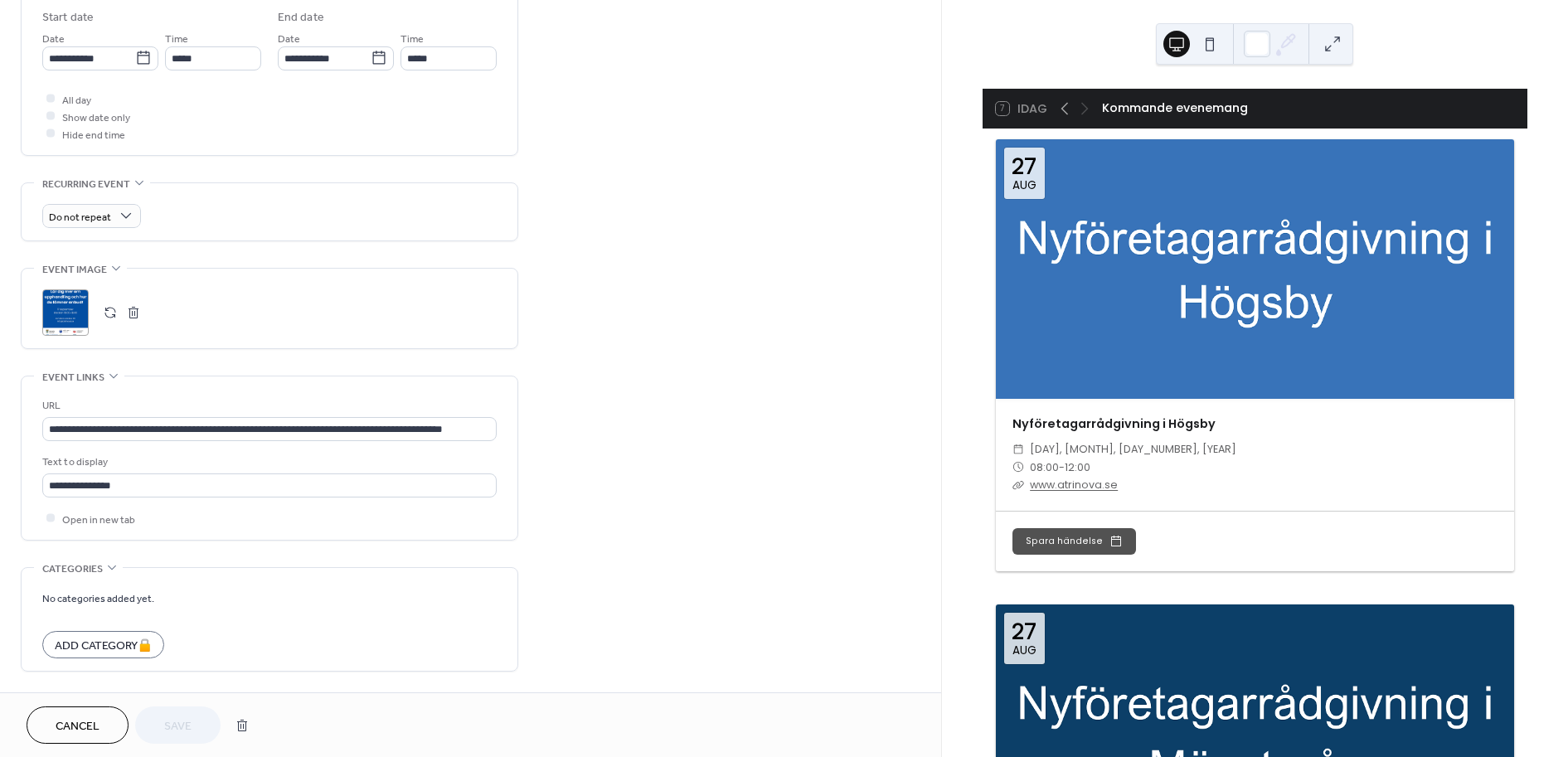 click on ";" at bounding box center (66, 313) 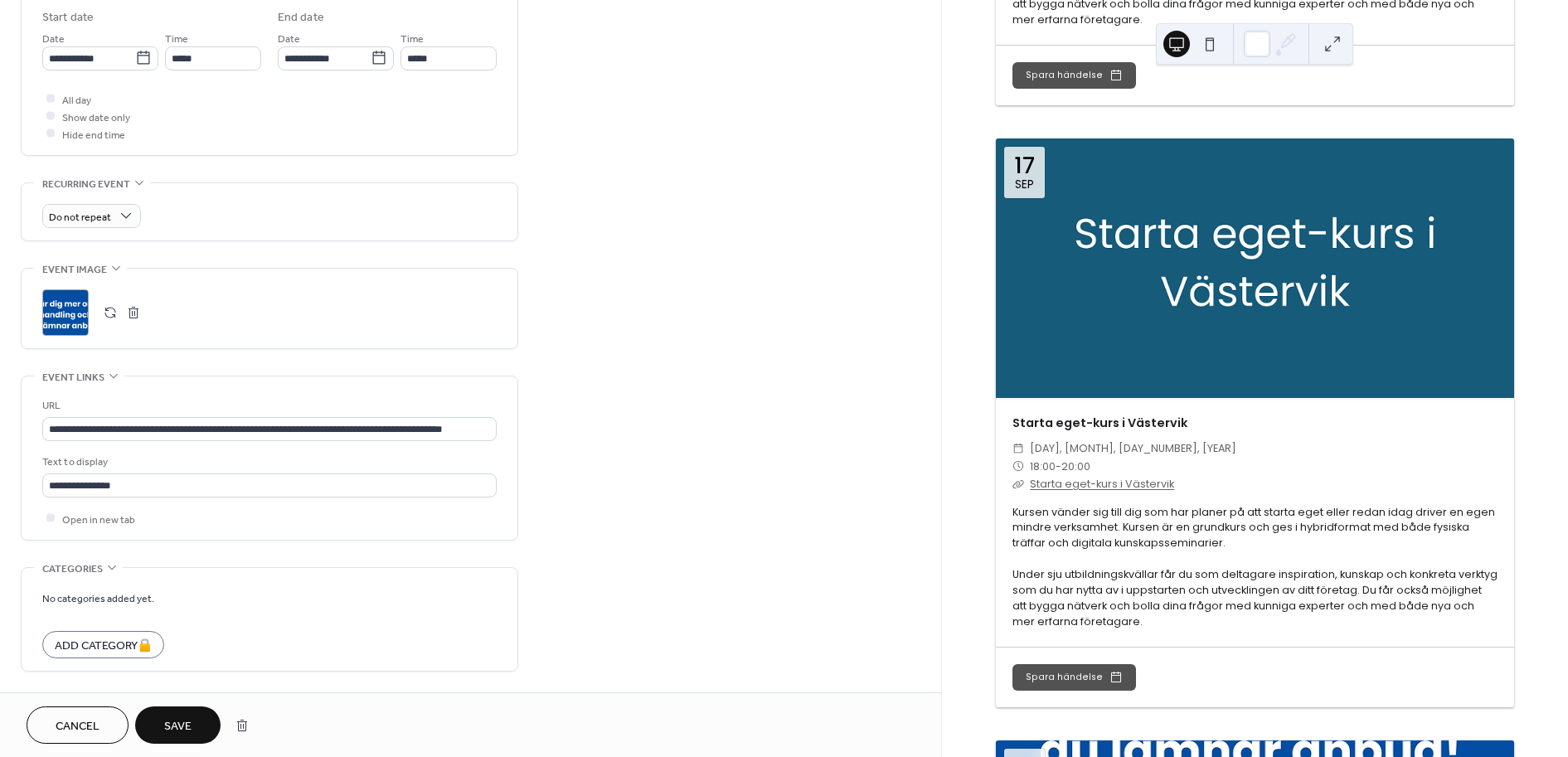 scroll, scrollTop: 5942, scrollLeft: 0, axis: vertical 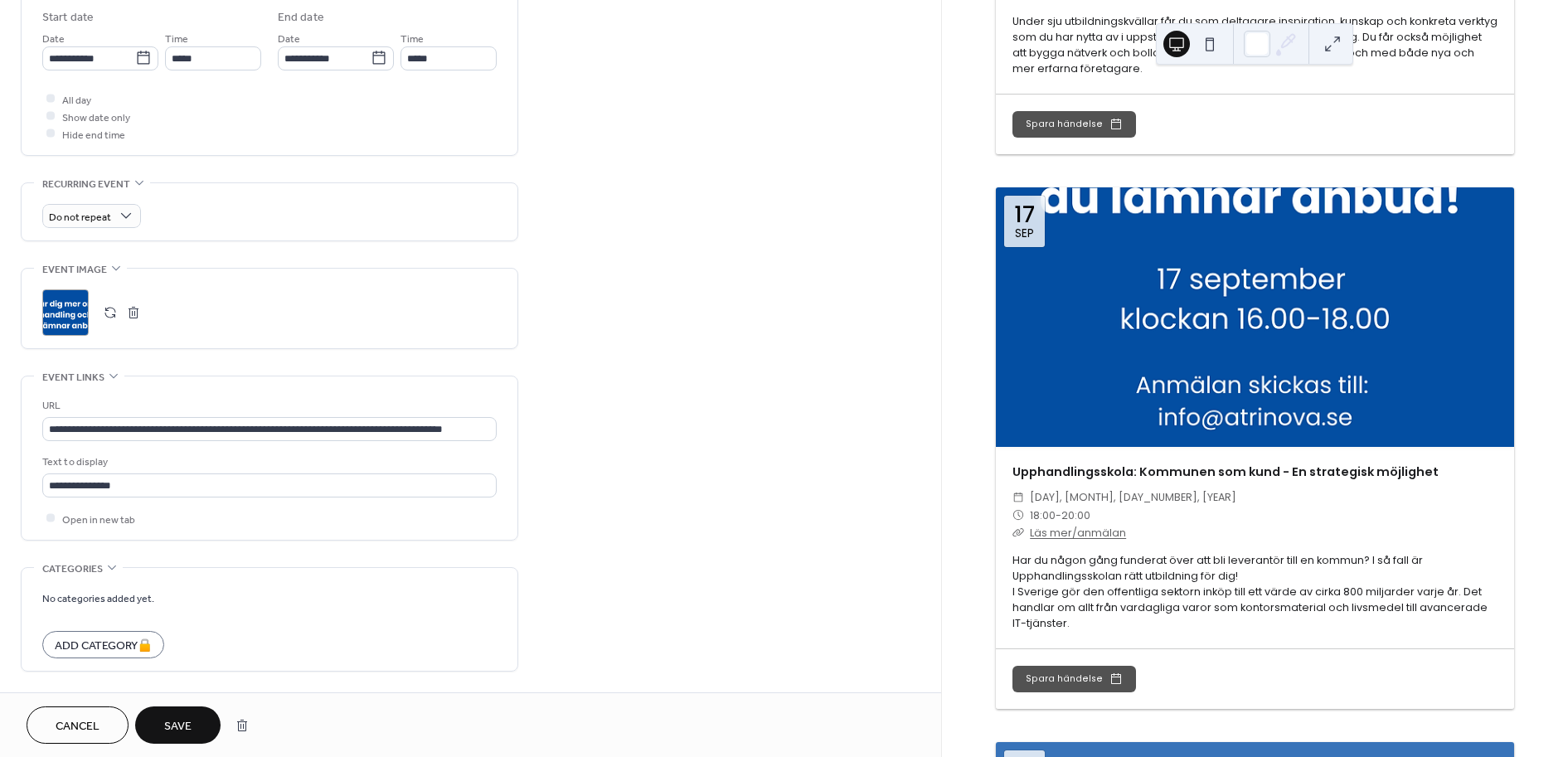 click on "Save" at bounding box center (177, 725) 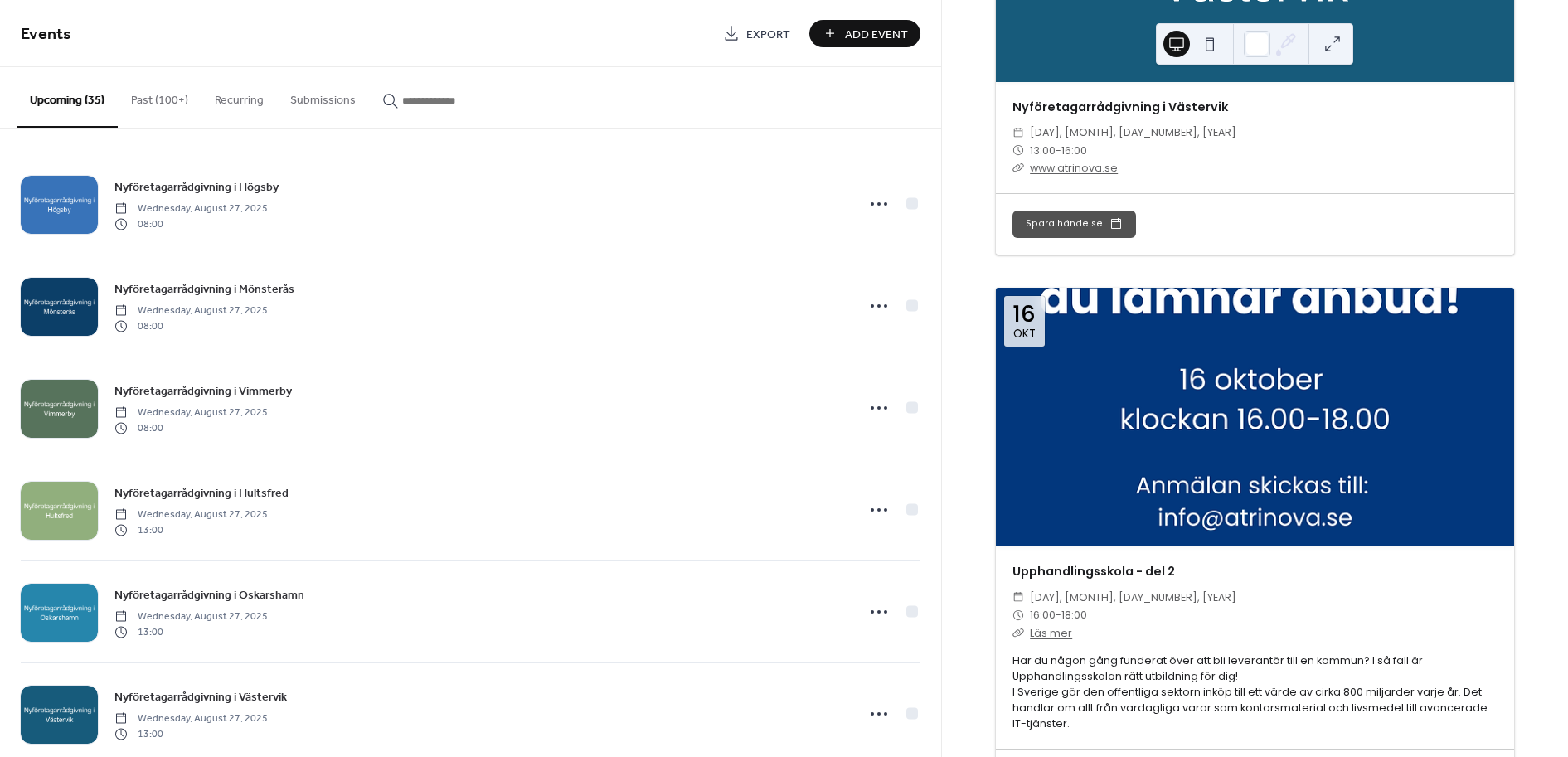 scroll, scrollTop: 10640, scrollLeft: 0, axis: vertical 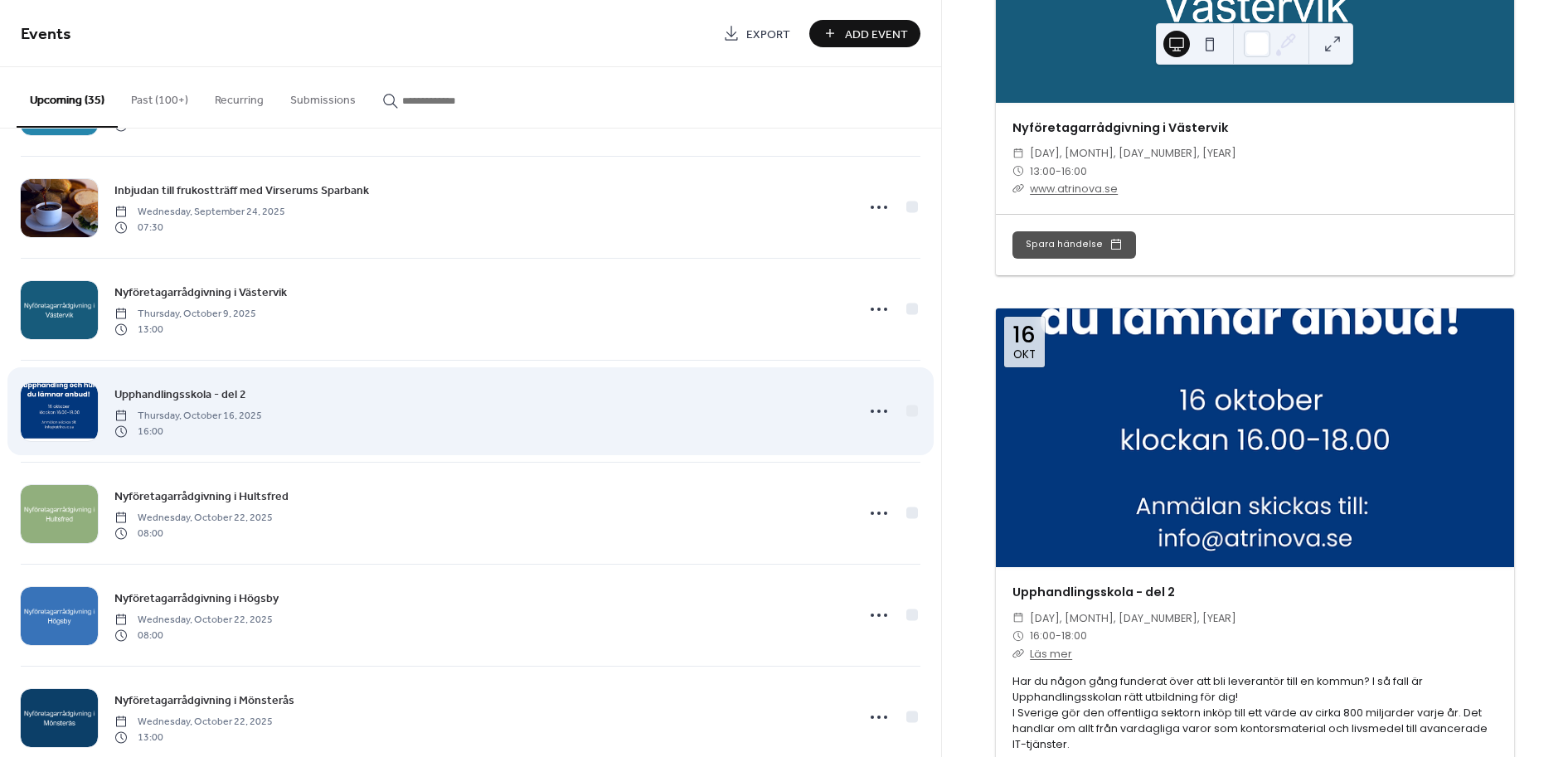 click on "Upphandlingsskola - del 2 Thursday, October 16, 2025 16:00" at bounding box center [479, 411] 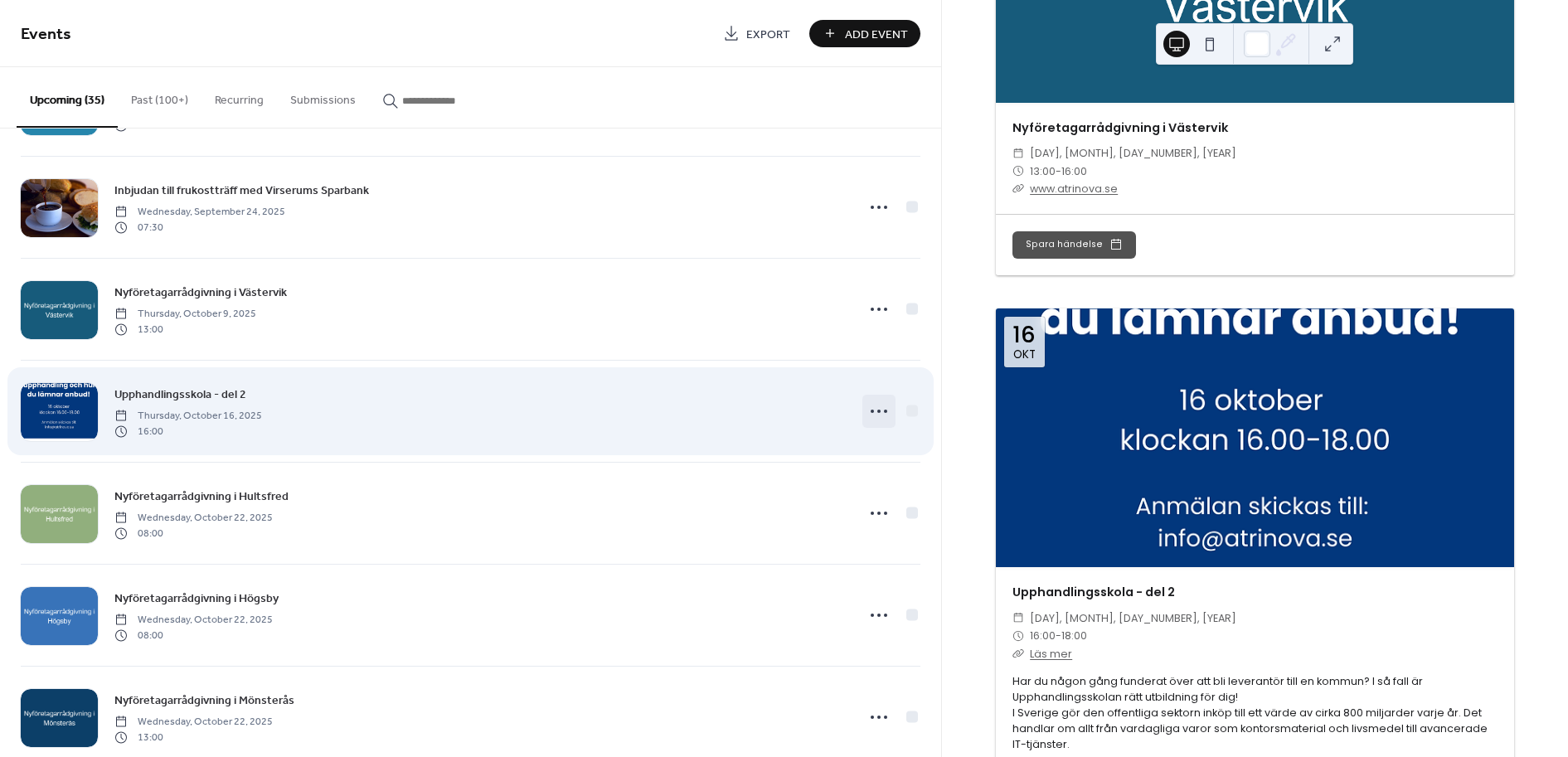 click 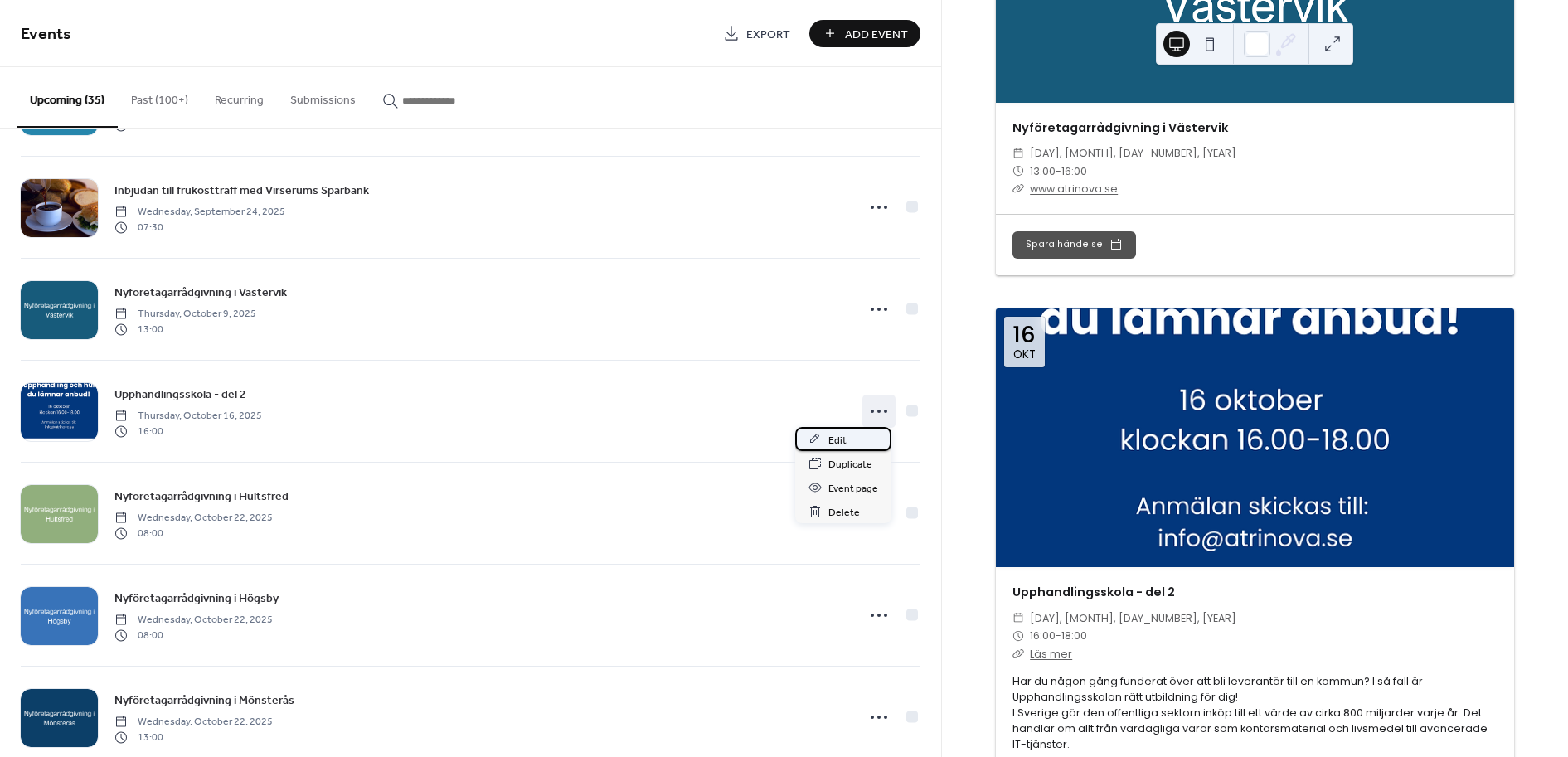 click on "Edit" at bounding box center [837, 440] 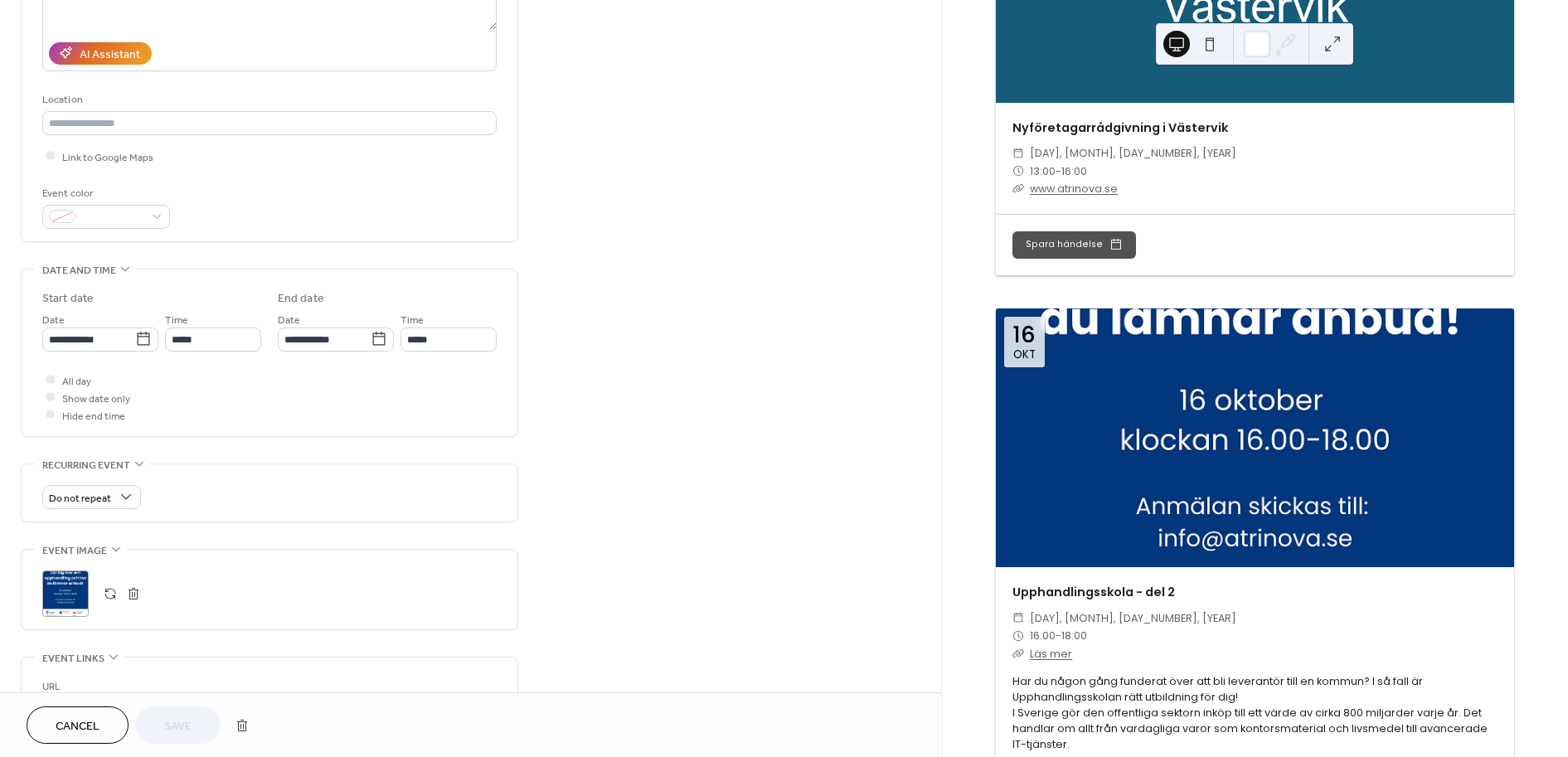 scroll, scrollTop: 276, scrollLeft: 0, axis: vertical 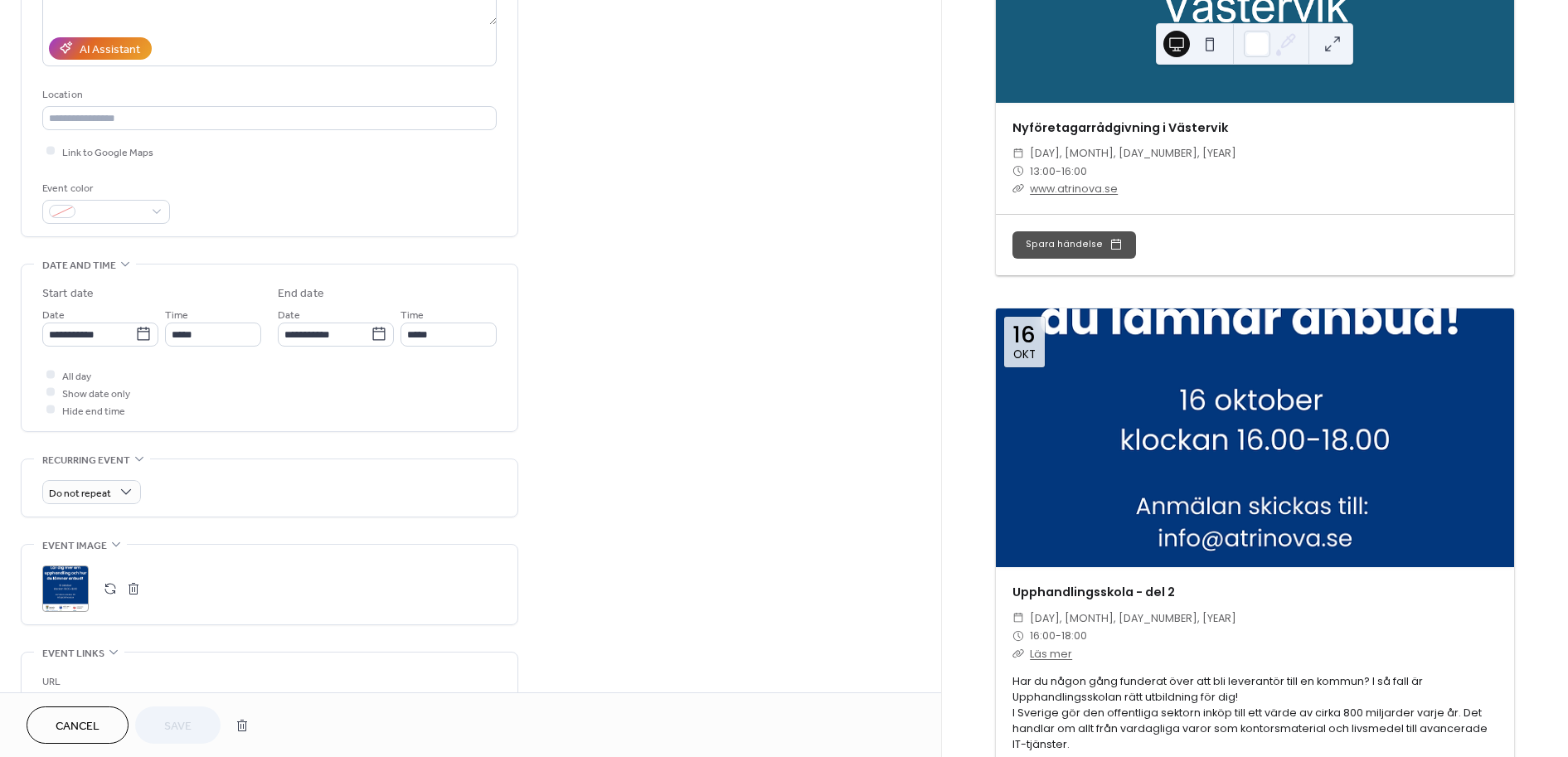 click at bounding box center (110, 589) 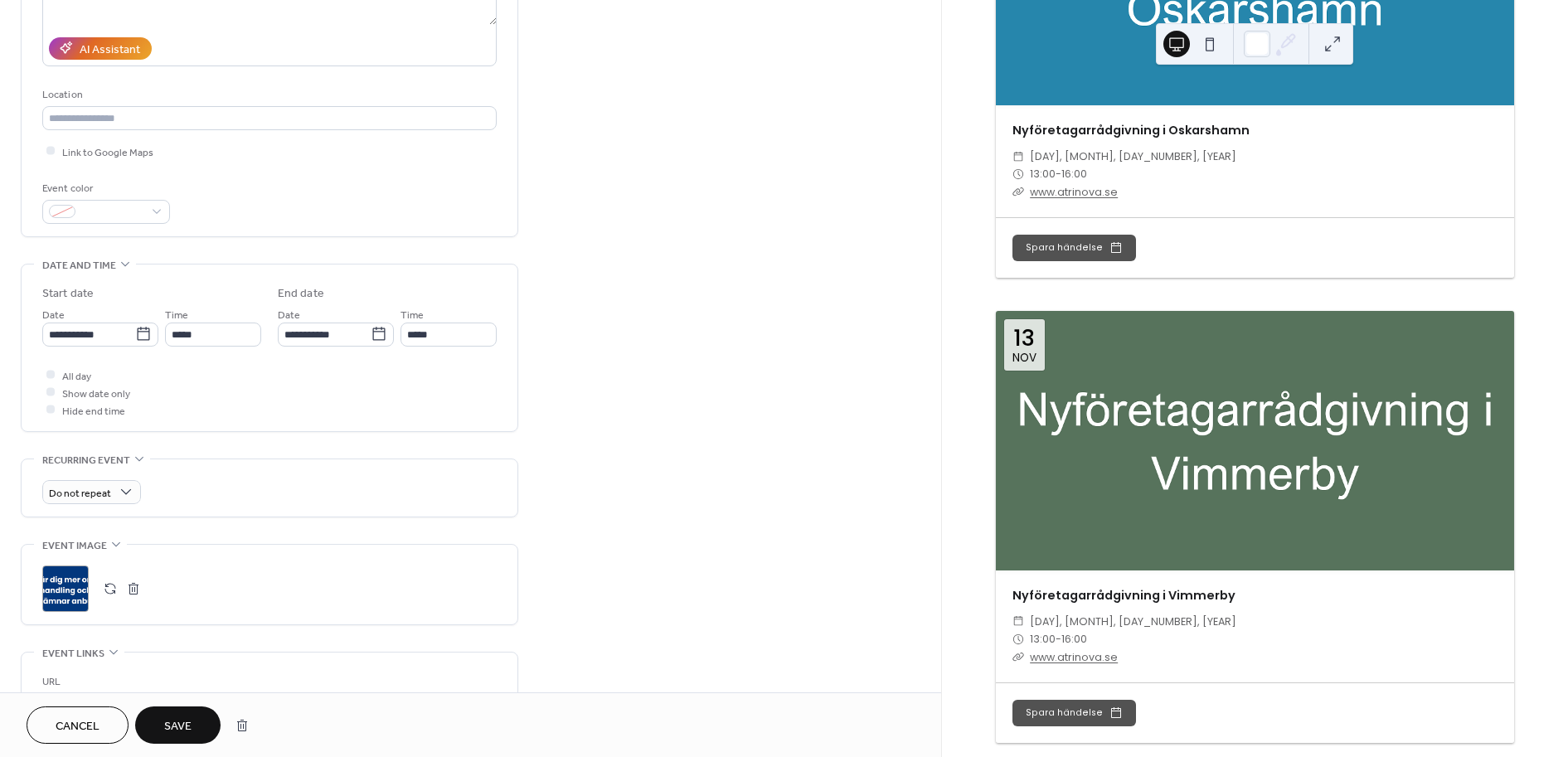 scroll, scrollTop: 16710, scrollLeft: 0, axis: vertical 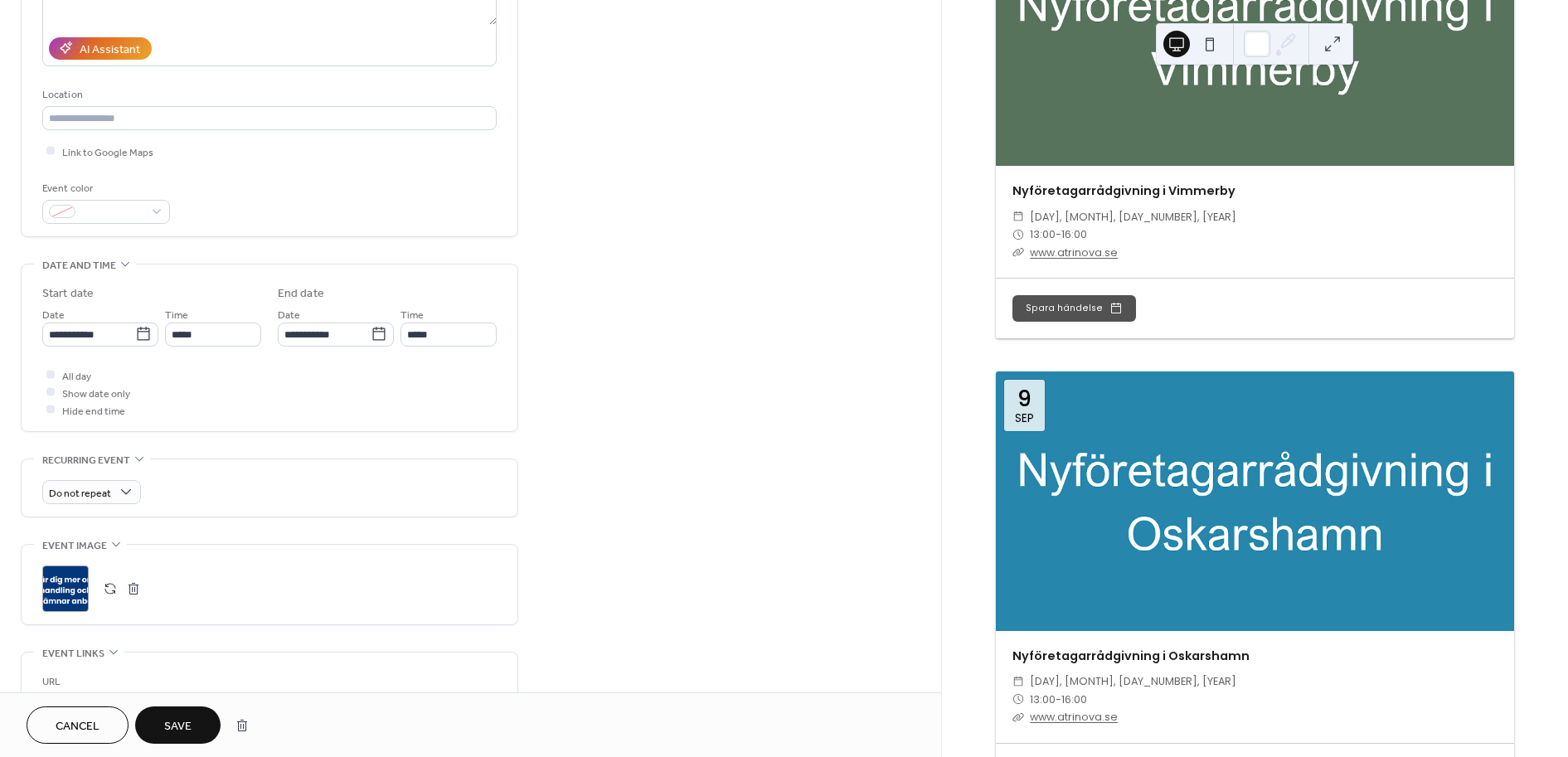 click on "Save" at bounding box center (177, 725) 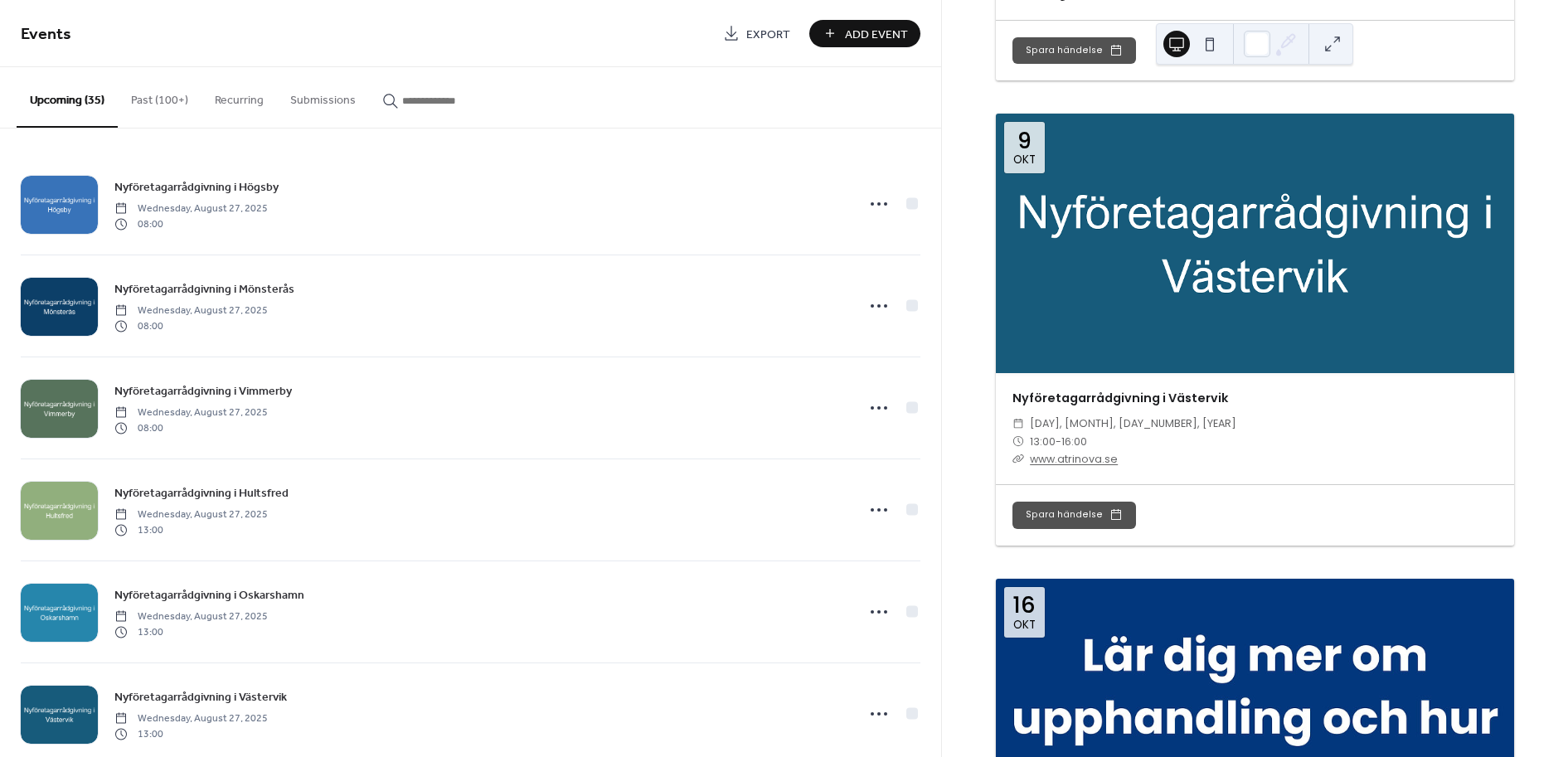 scroll, scrollTop: 10354, scrollLeft: 0, axis: vertical 